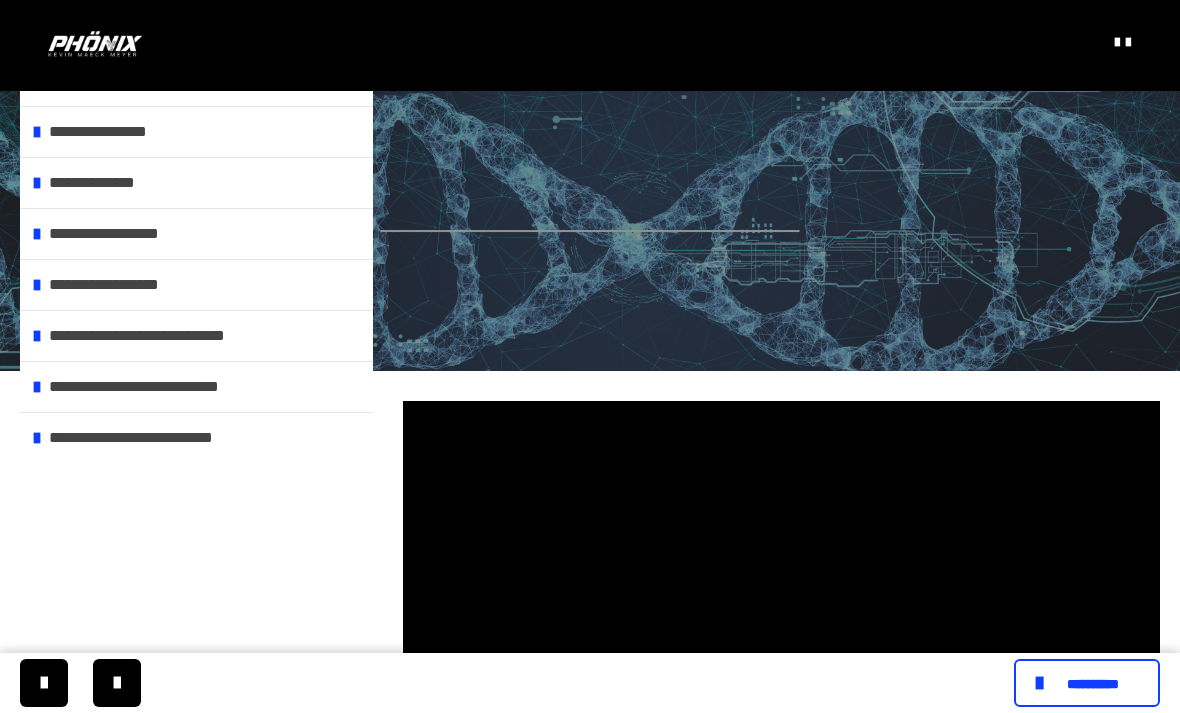 scroll, scrollTop: 168, scrollLeft: 0, axis: vertical 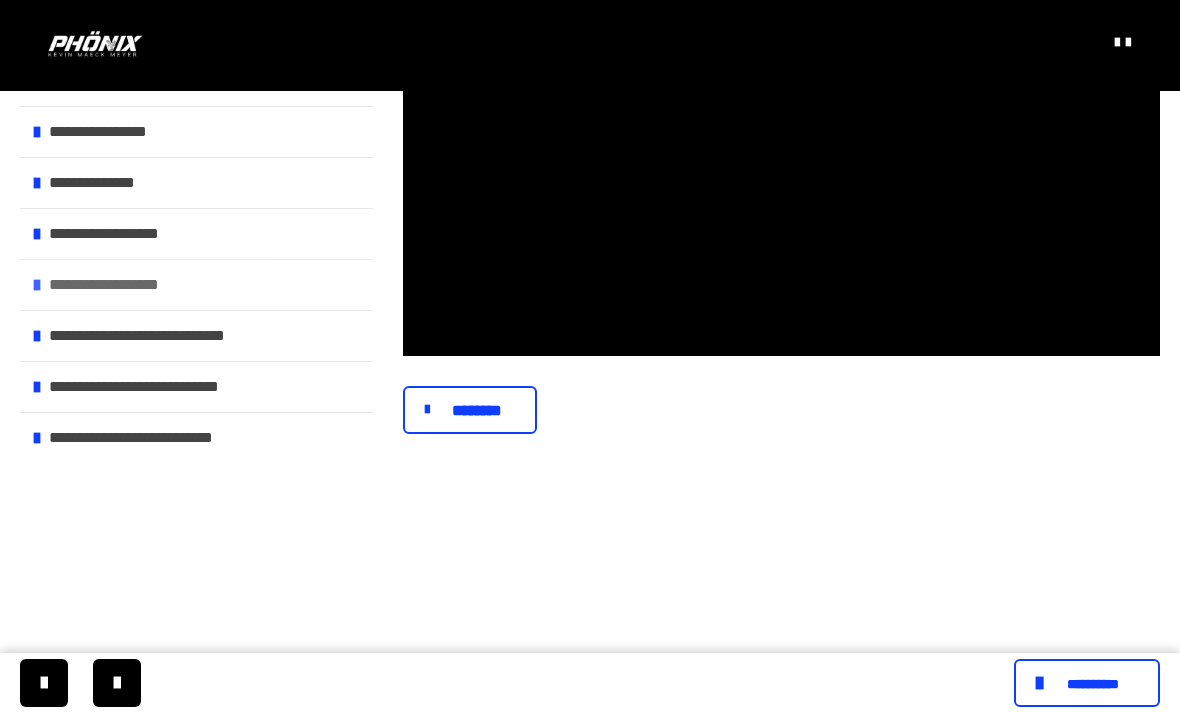 click at bounding box center (37, 285) 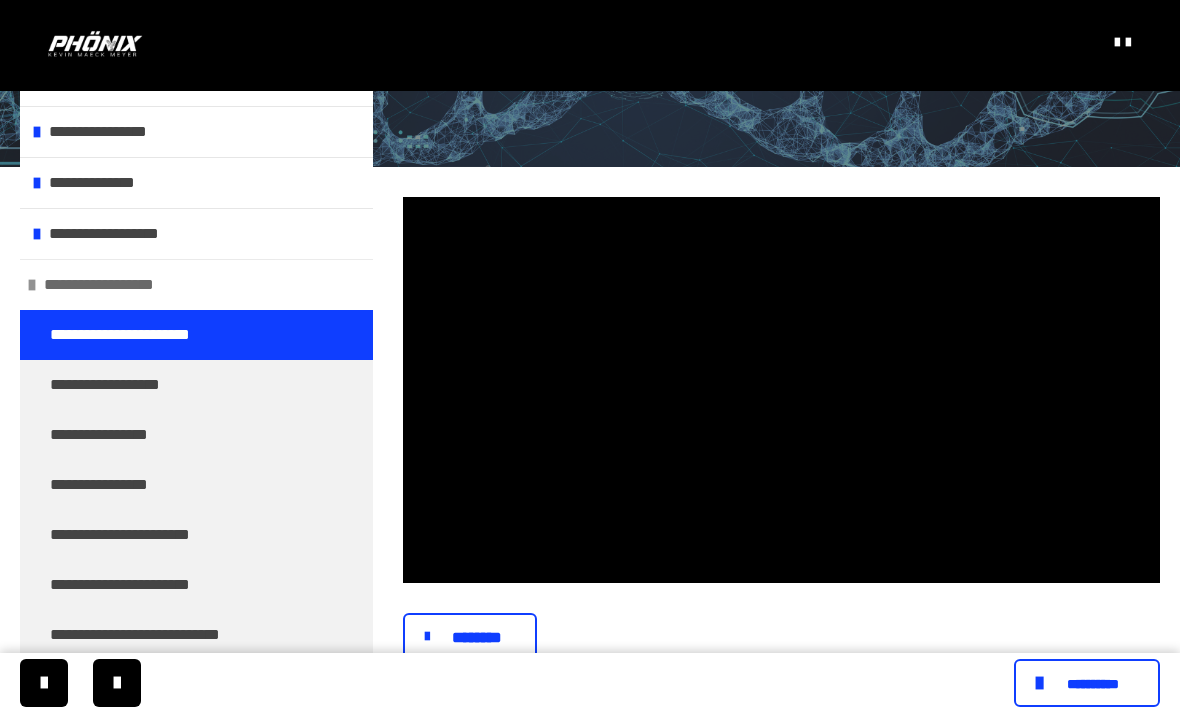 scroll, scrollTop: 199, scrollLeft: 0, axis: vertical 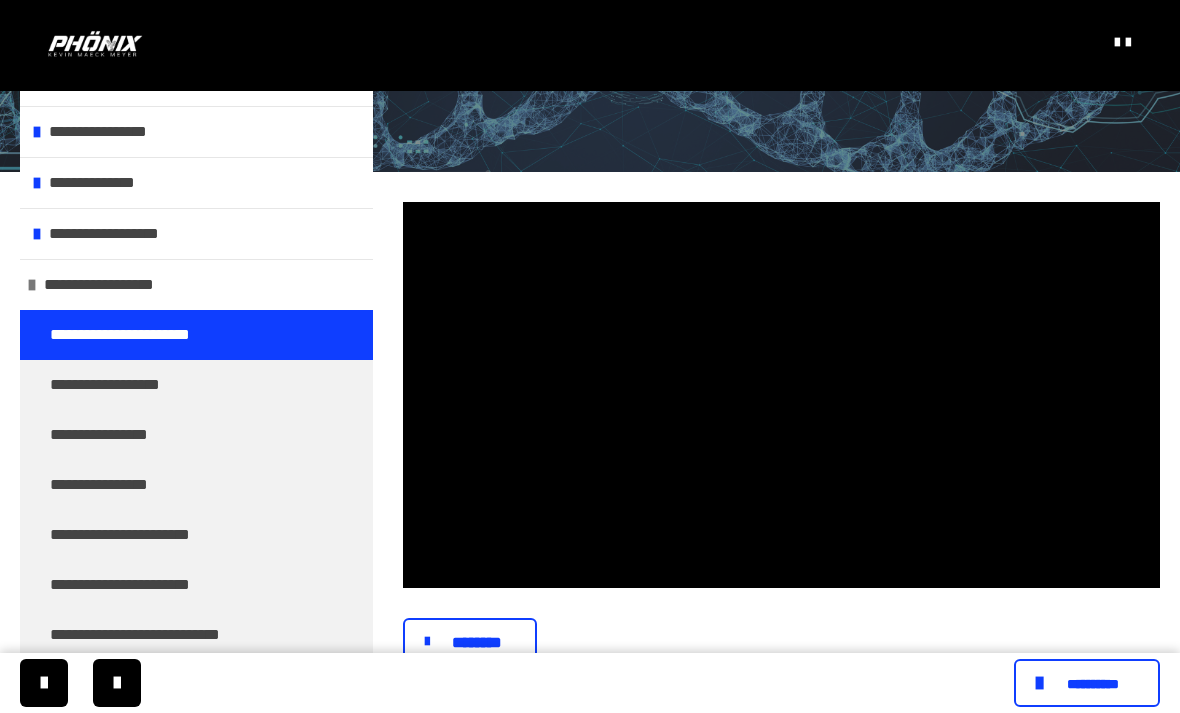 click at bounding box center [781, 395] 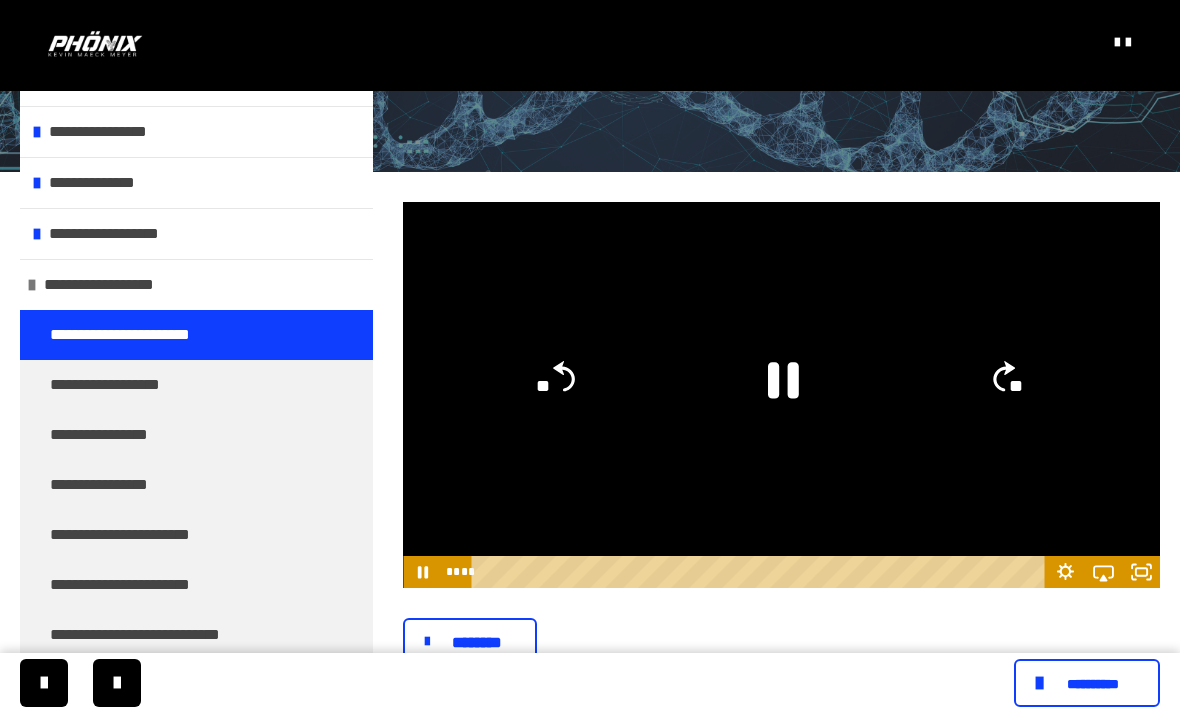 click 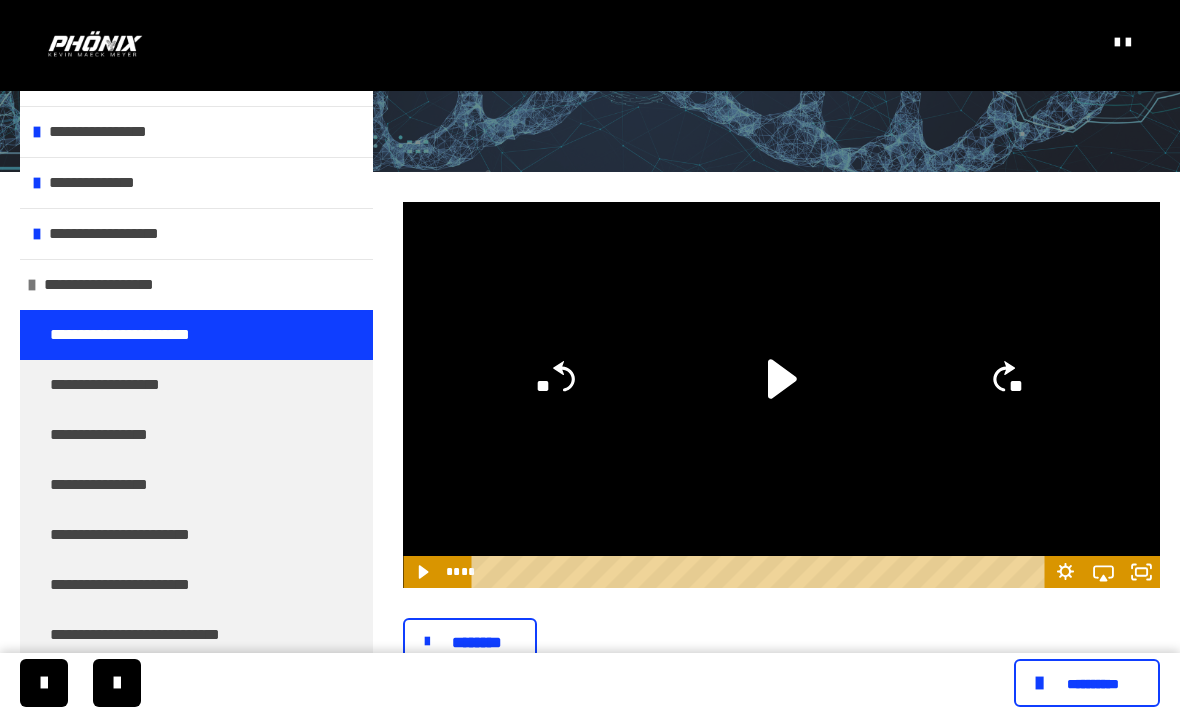 click 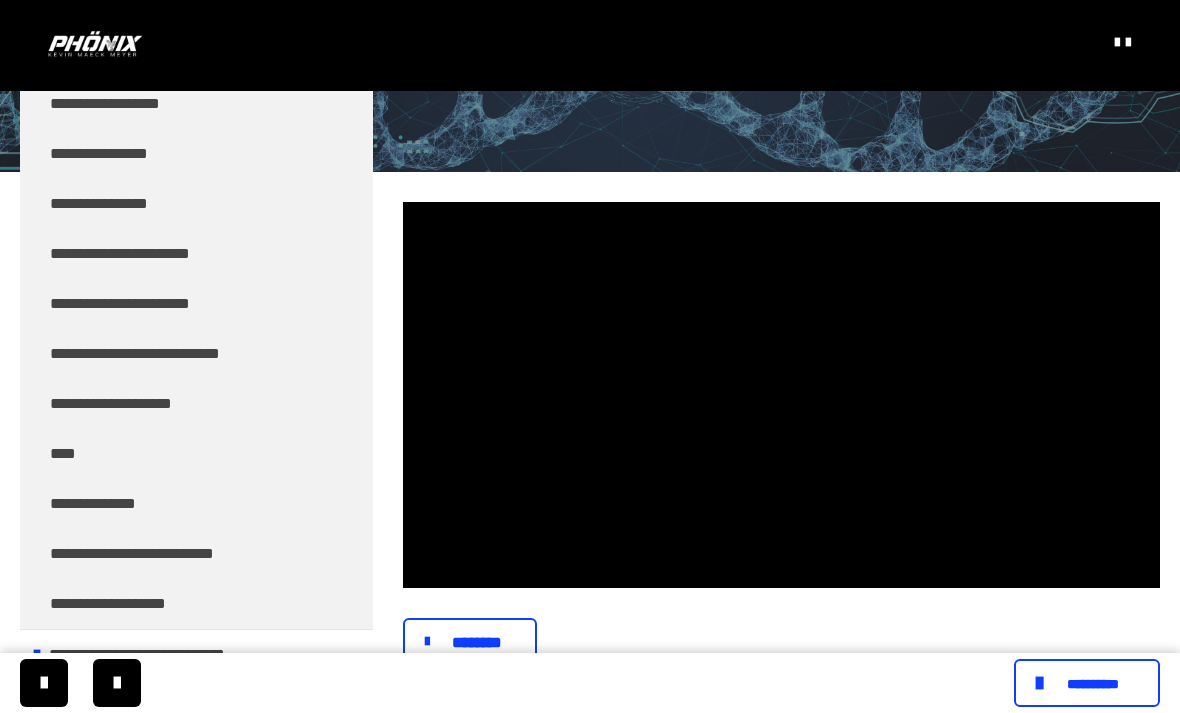 scroll, scrollTop: 281, scrollLeft: 0, axis: vertical 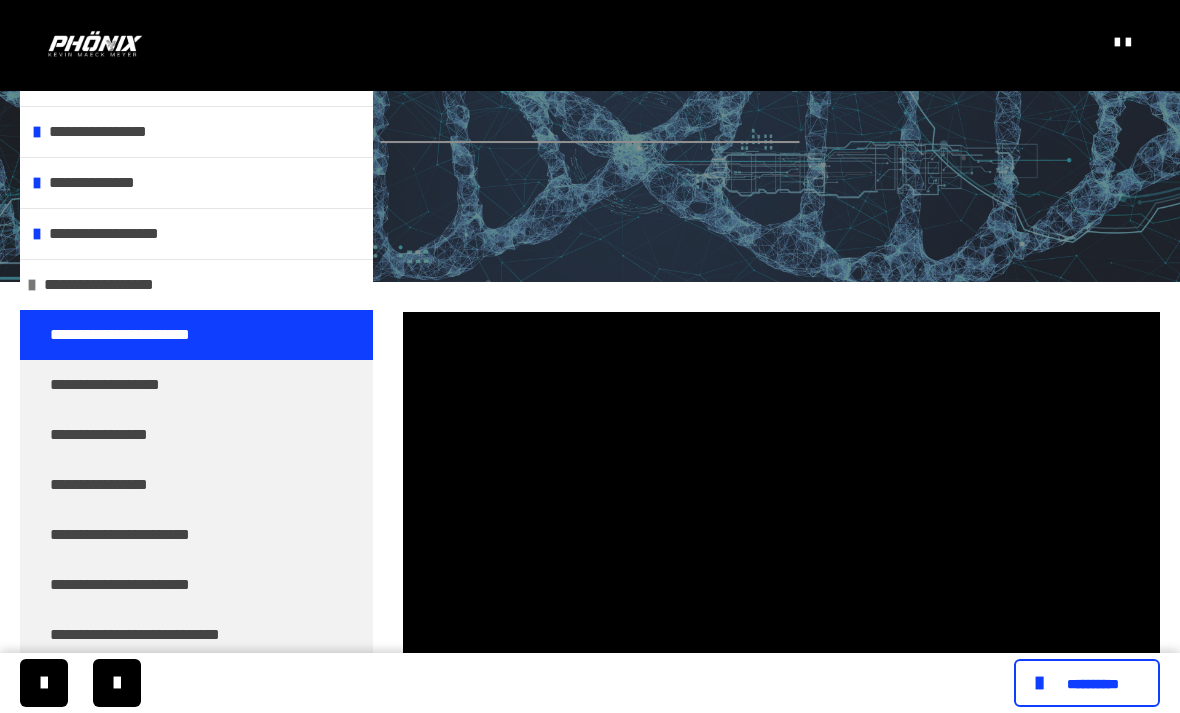 click at bounding box center (781, 505) 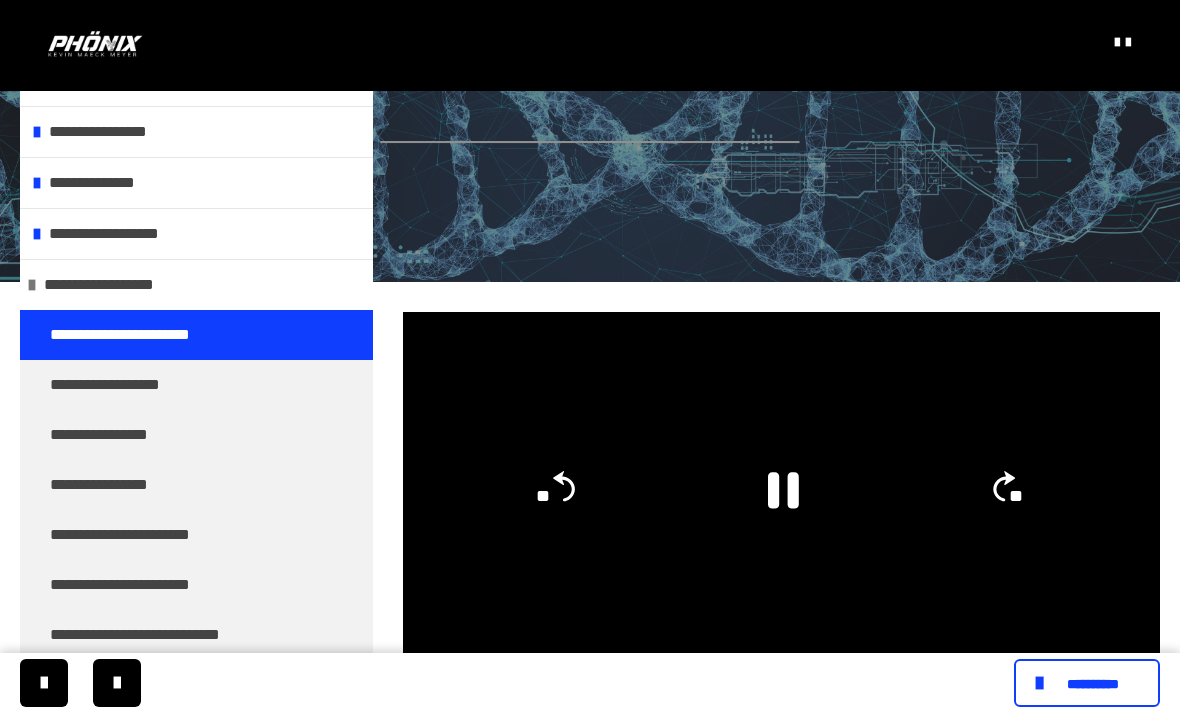 click 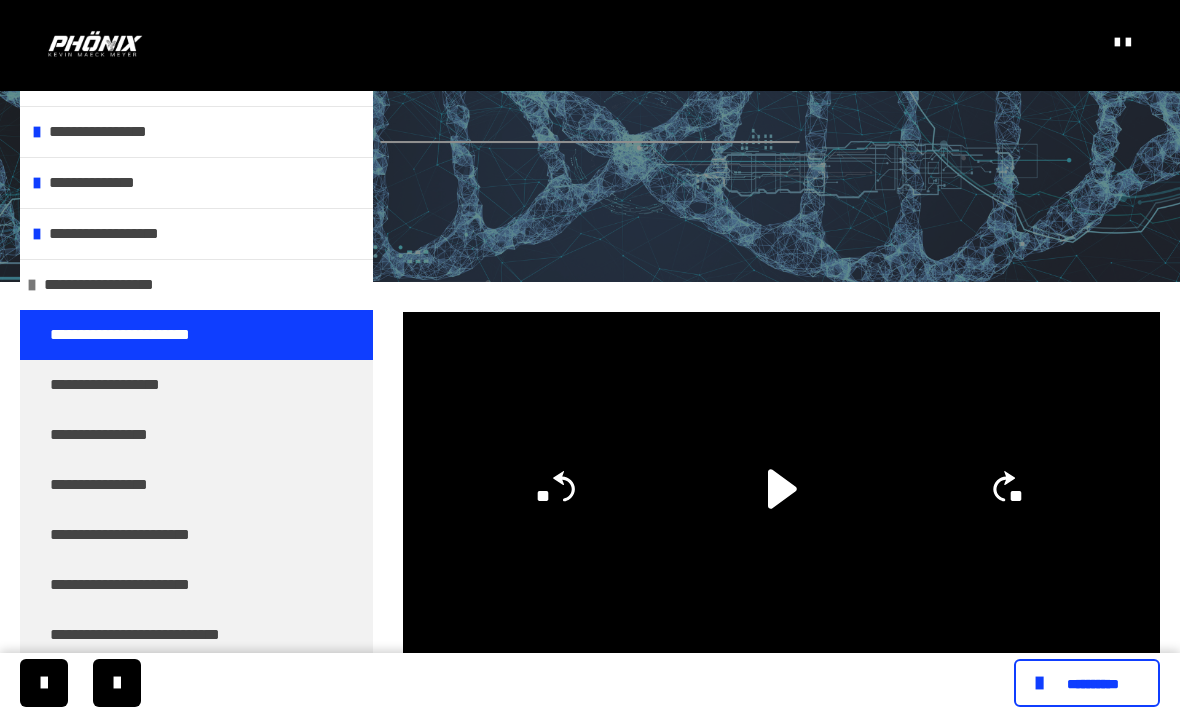 click 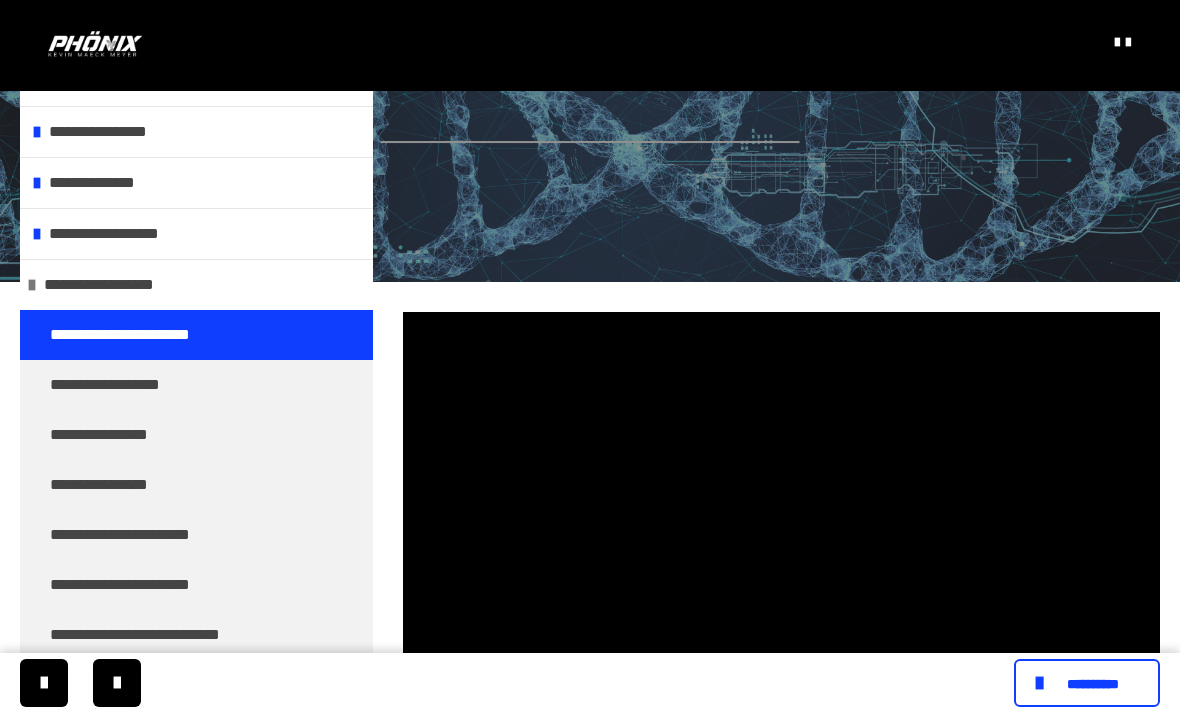 click at bounding box center [781, 505] 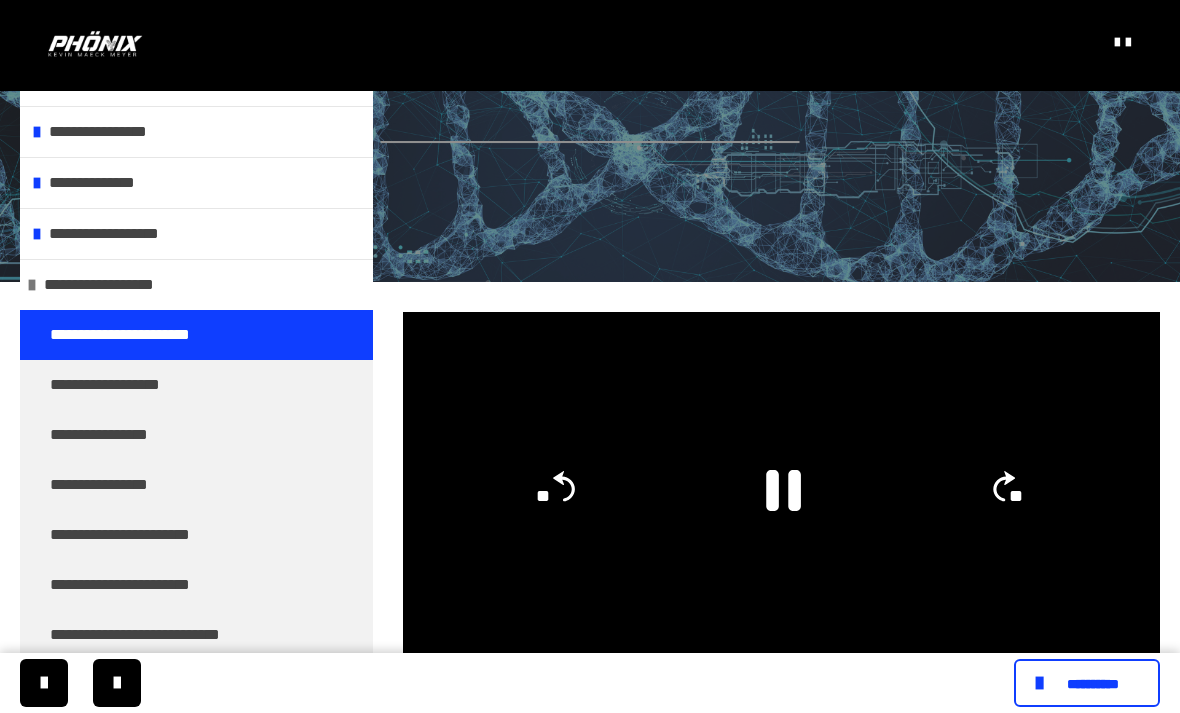 click 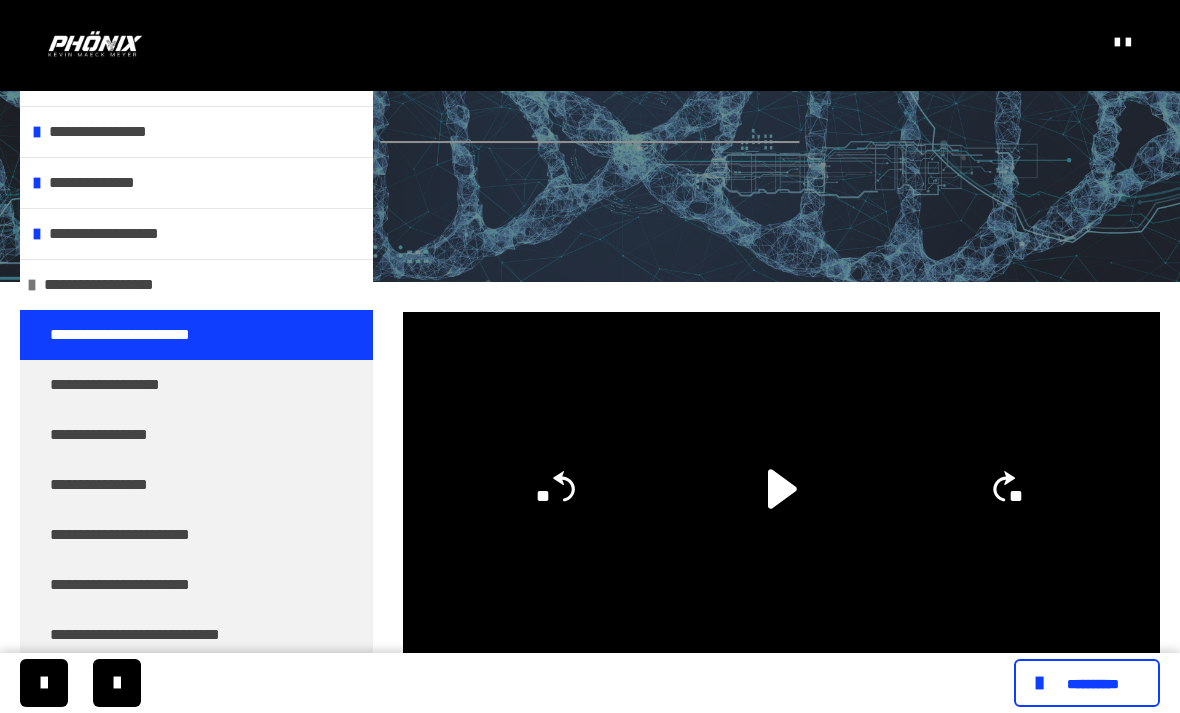scroll, scrollTop: 0, scrollLeft: 0, axis: both 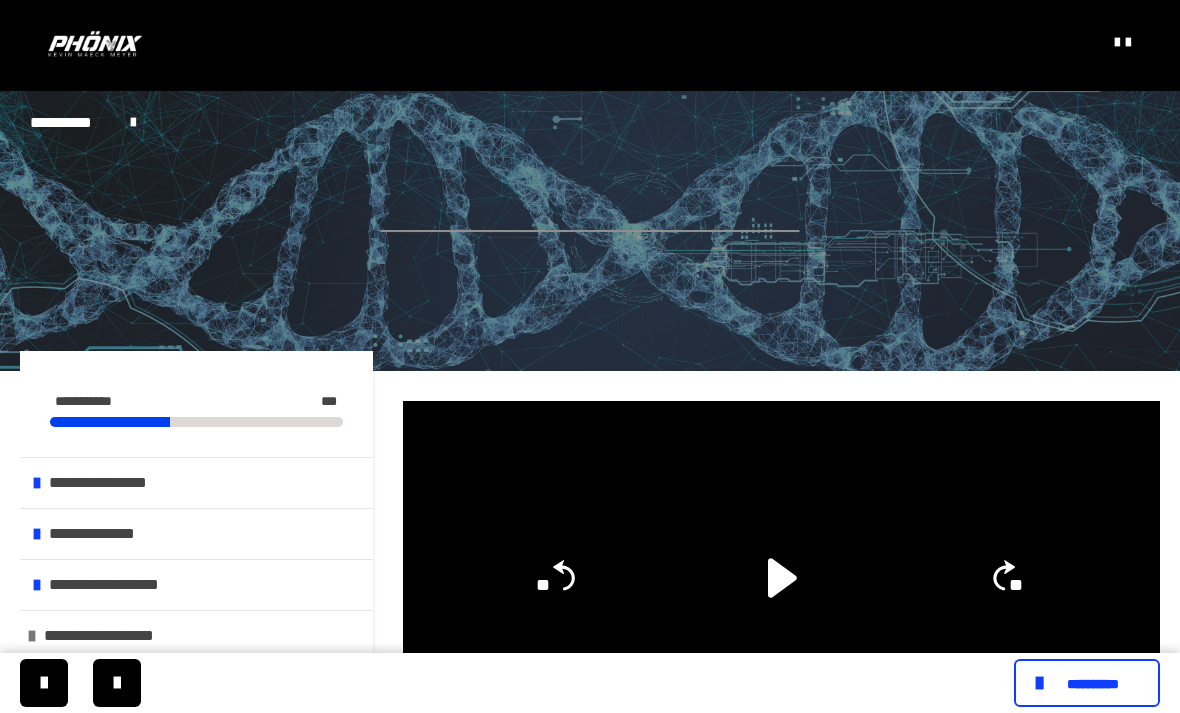 click at bounding box center (92, 46) 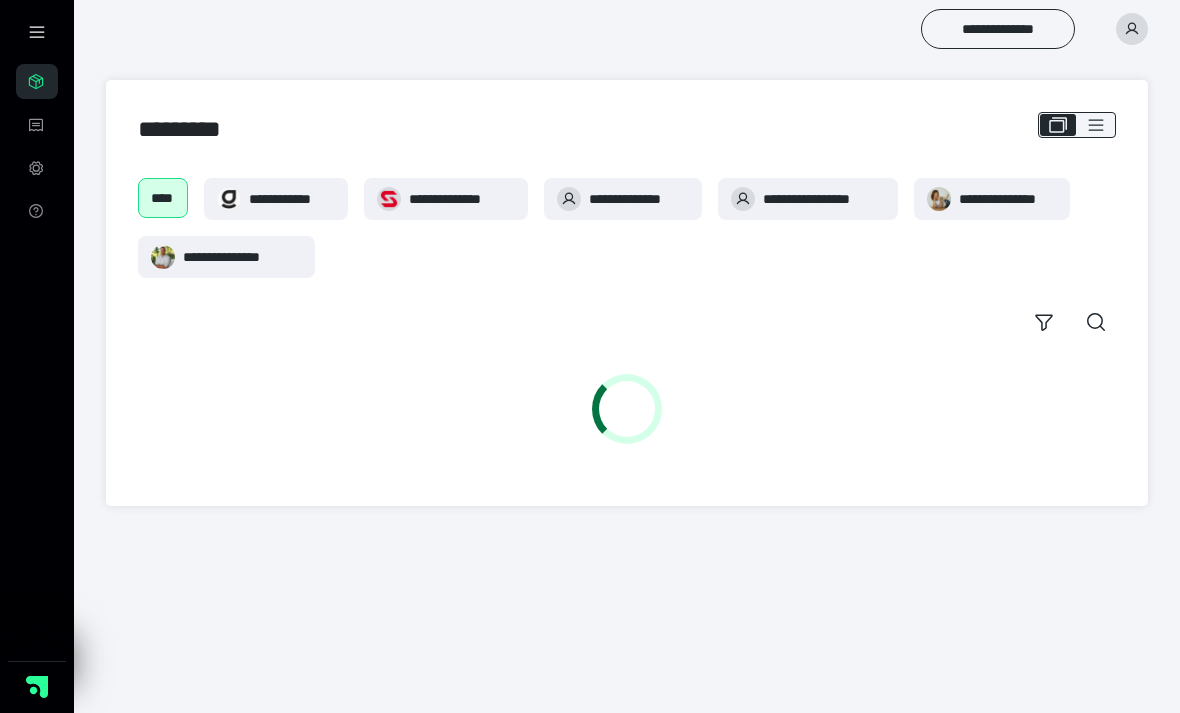 scroll, scrollTop: 0, scrollLeft: 0, axis: both 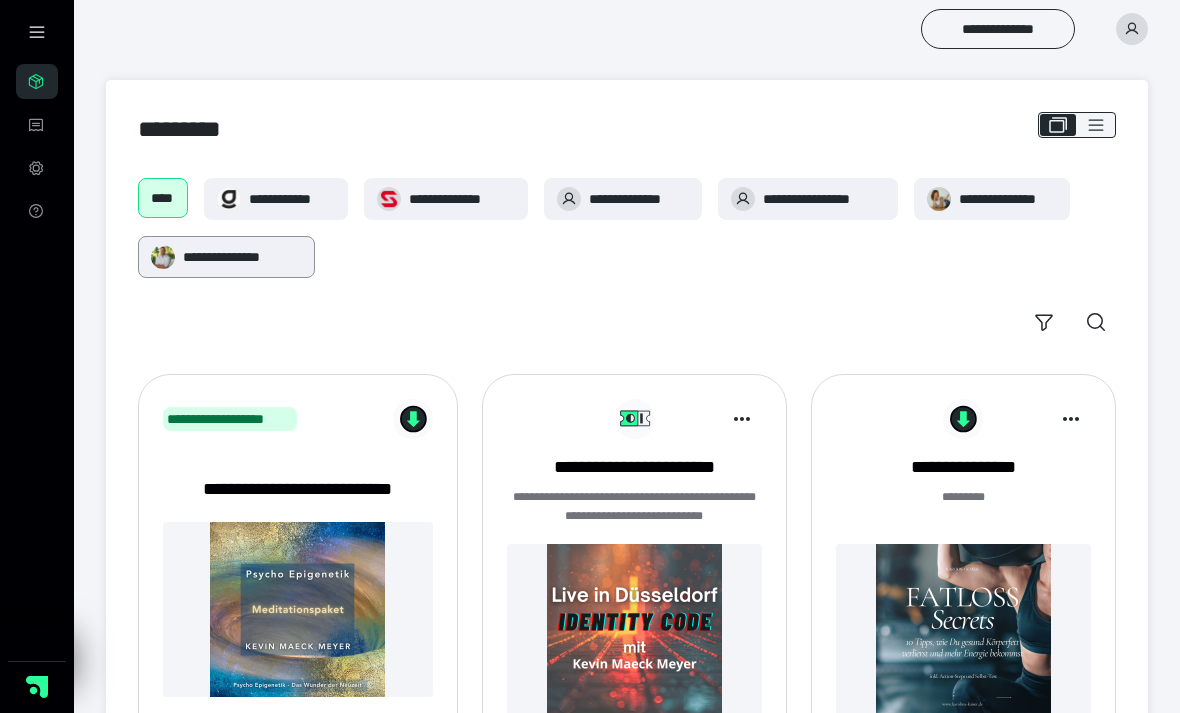 click on "**********" at bounding box center [226, 257] 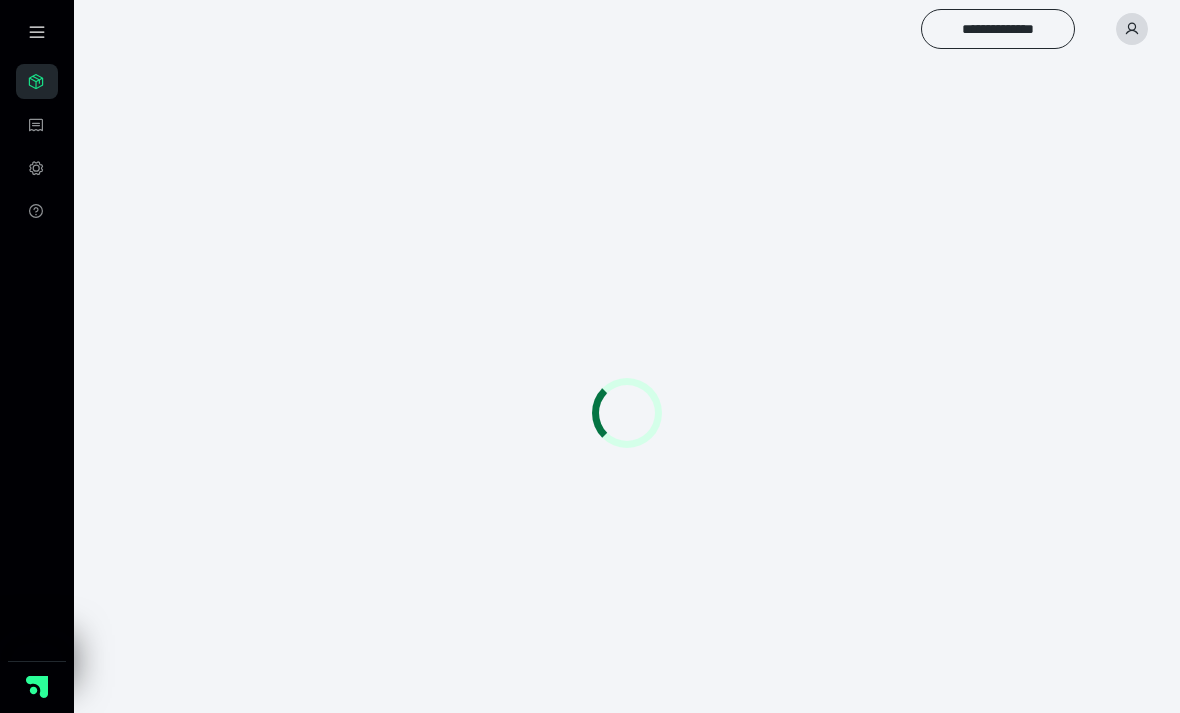 scroll, scrollTop: 0, scrollLeft: 0, axis: both 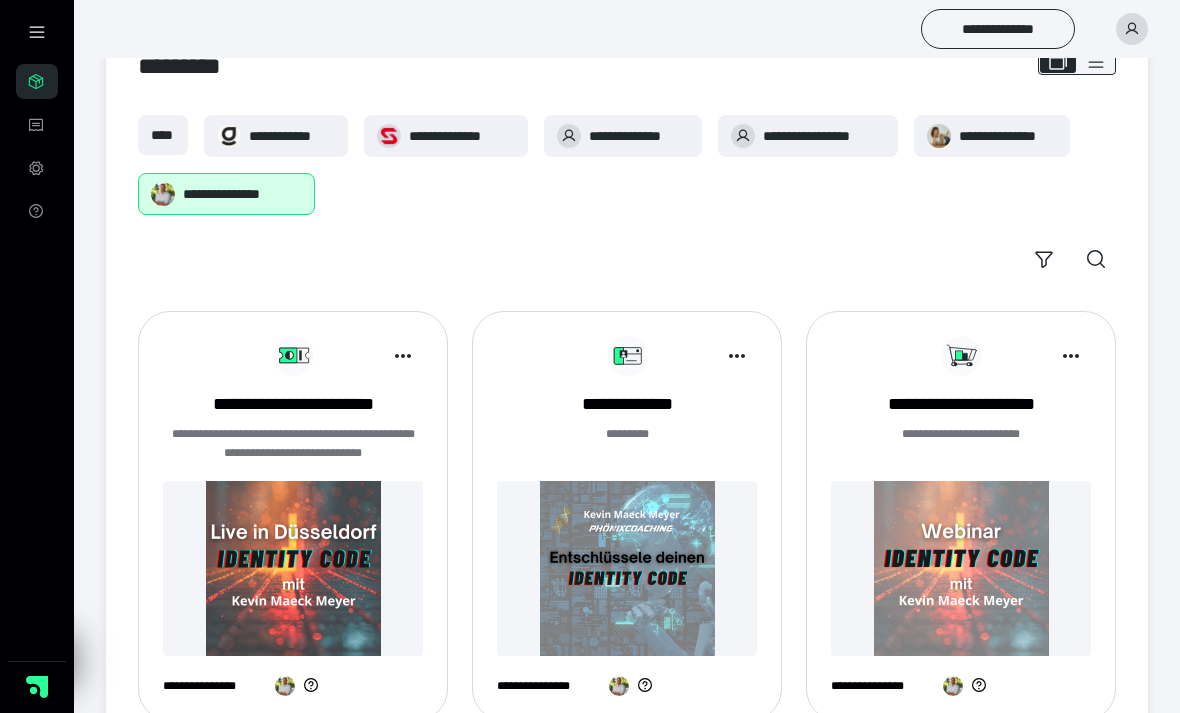 click at bounding box center [627, 568] 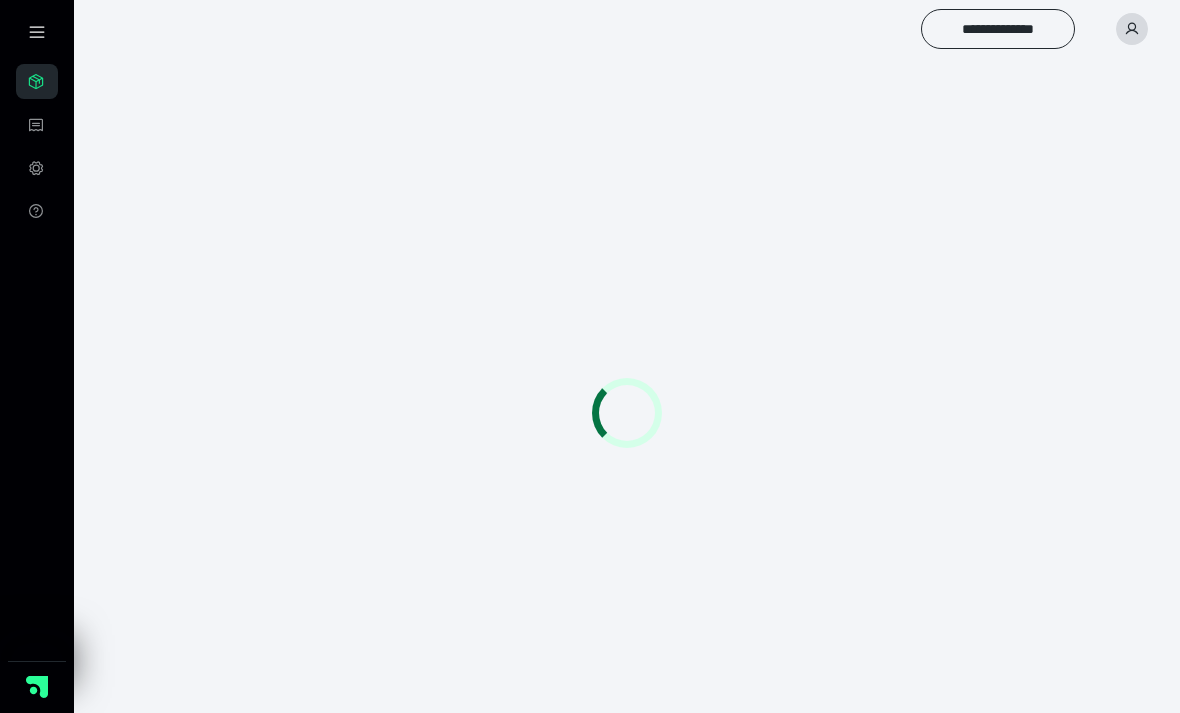 scroll, scrollTop: 0, scrollLeft: 0, axis: both 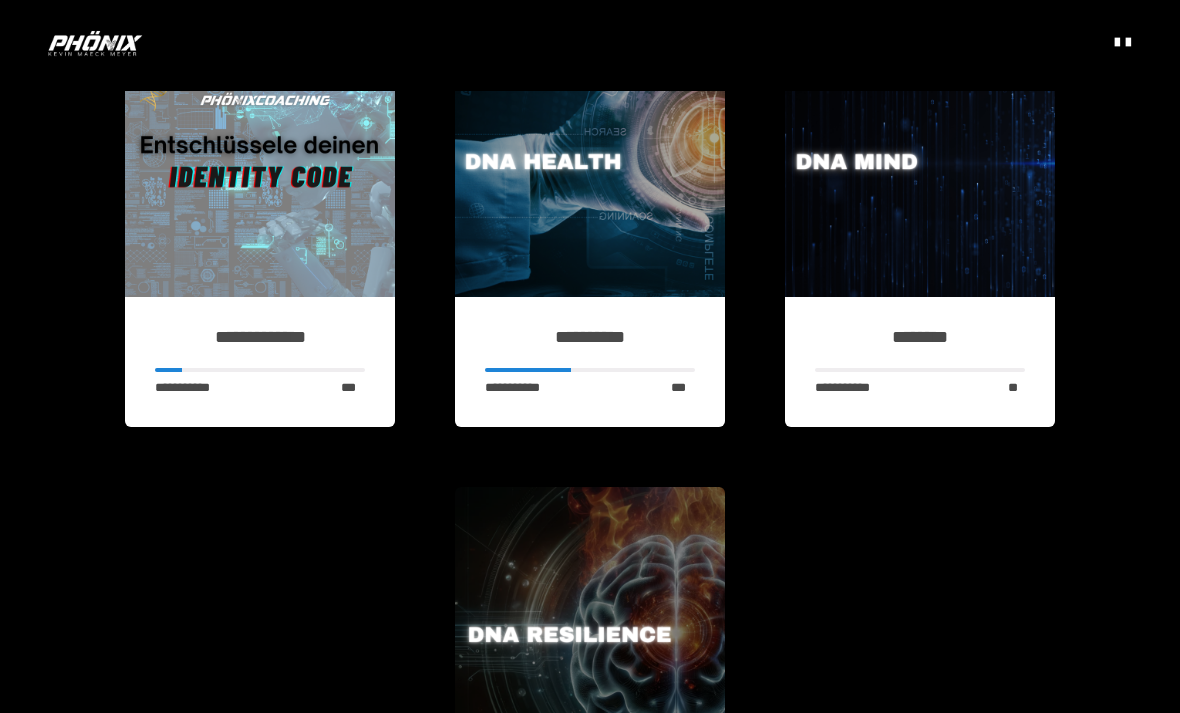click at bounding box center (920, 162) 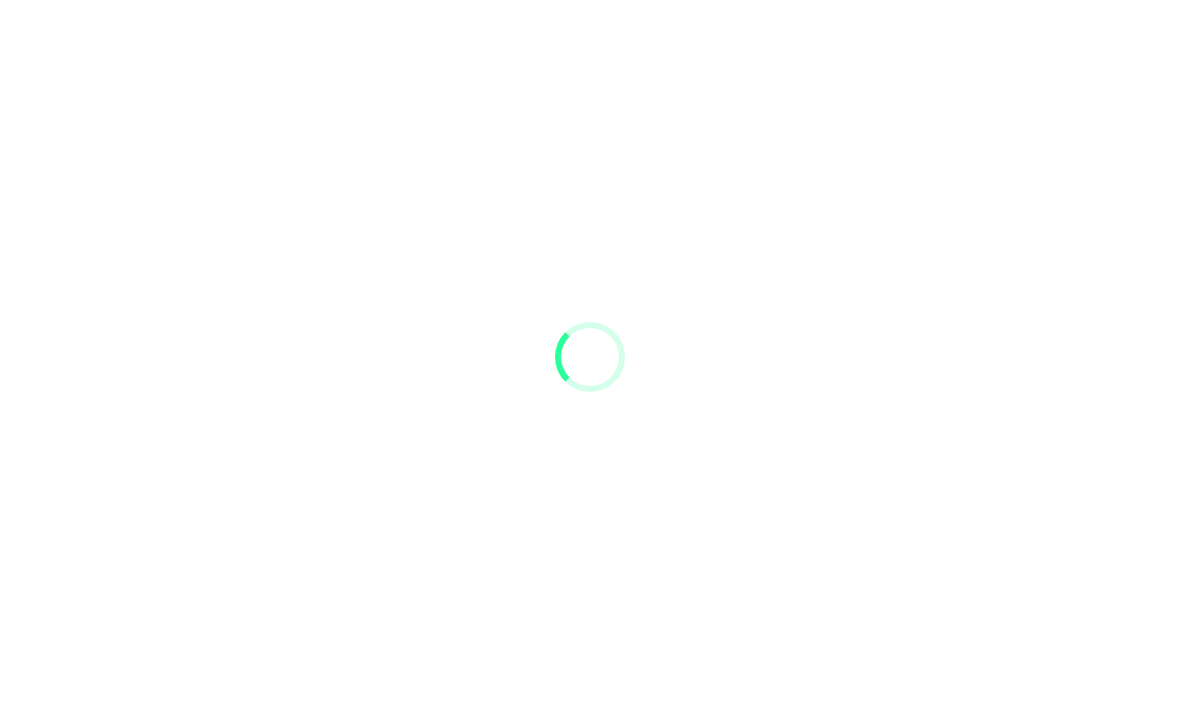 scroll, scrollTop: 0, scrollLeft: 0, axis: both 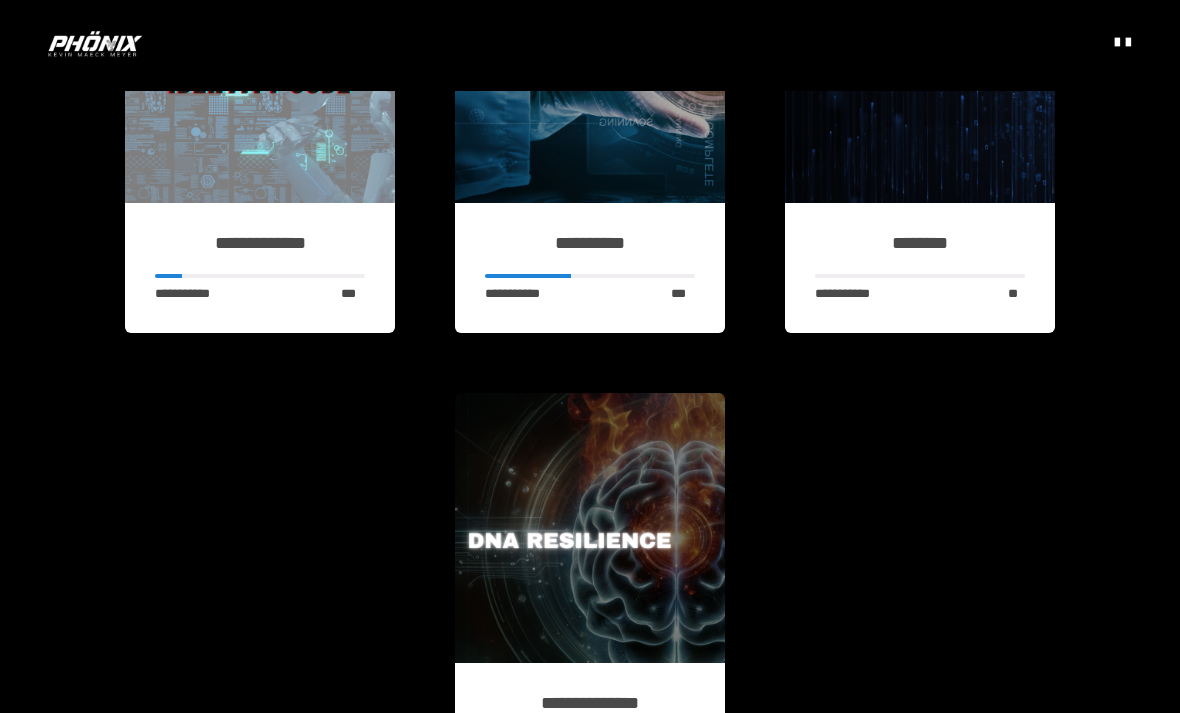 click at bounding box center (590, 528) 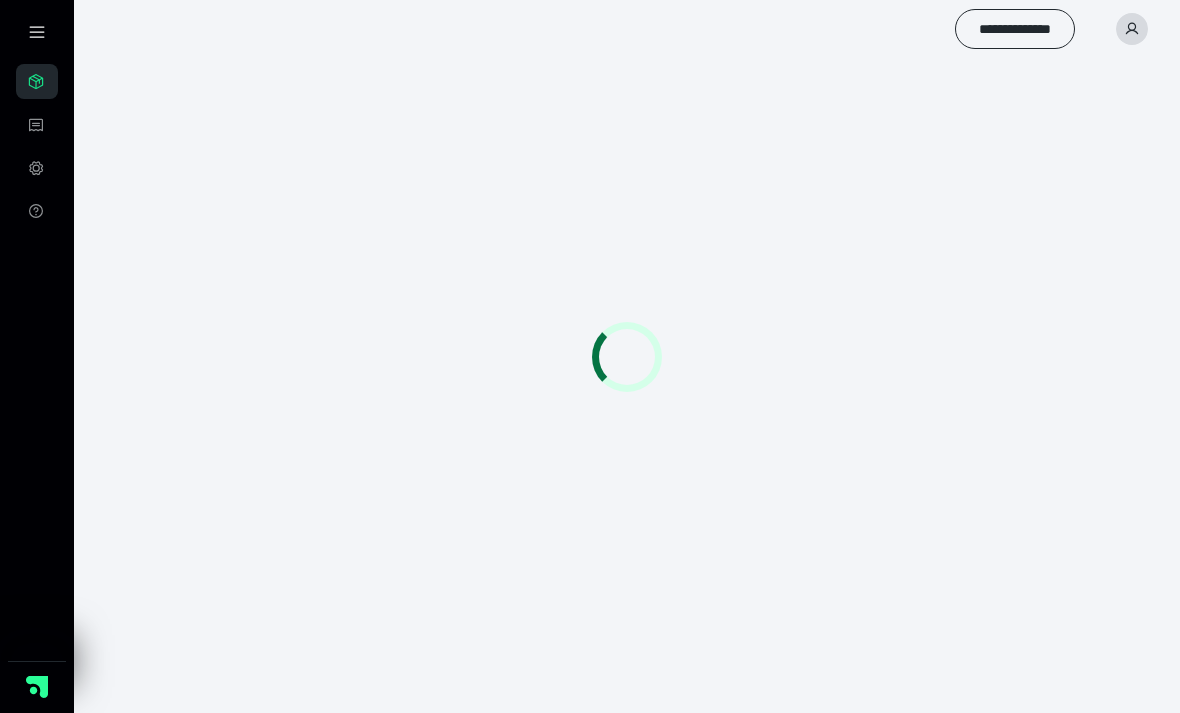 scroll, scrollTop: 0, scrollLeft: 0, axis: both 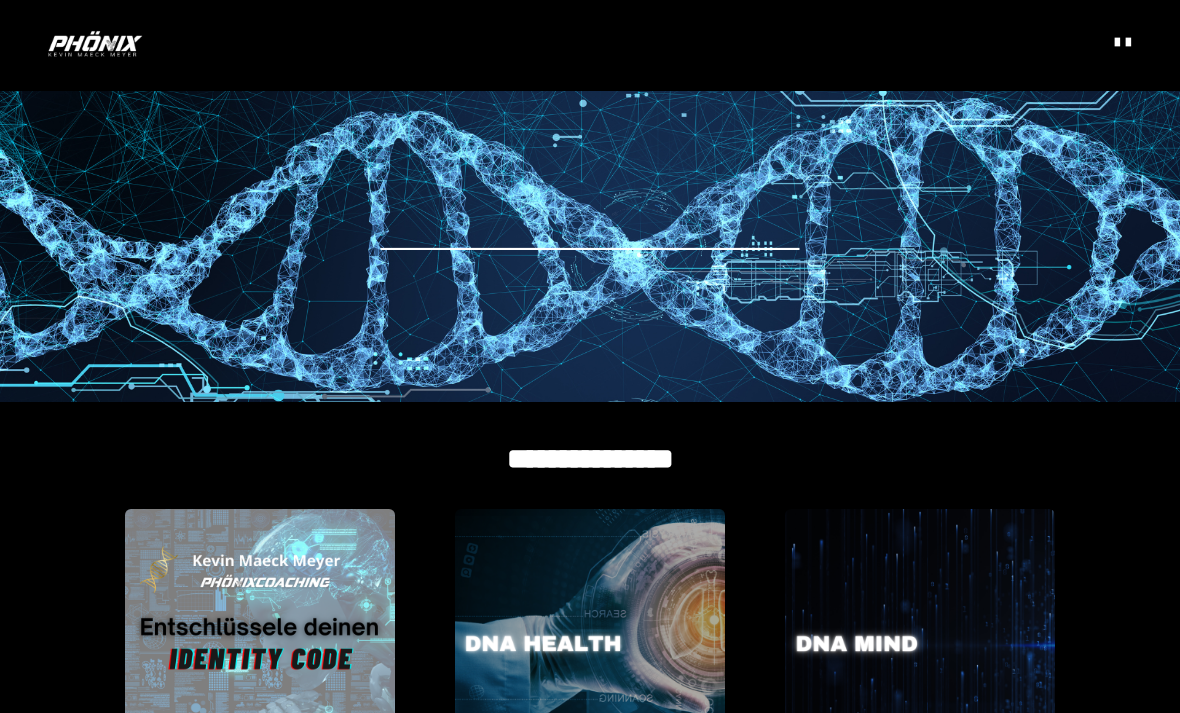 click at bounding box center [590, 246] 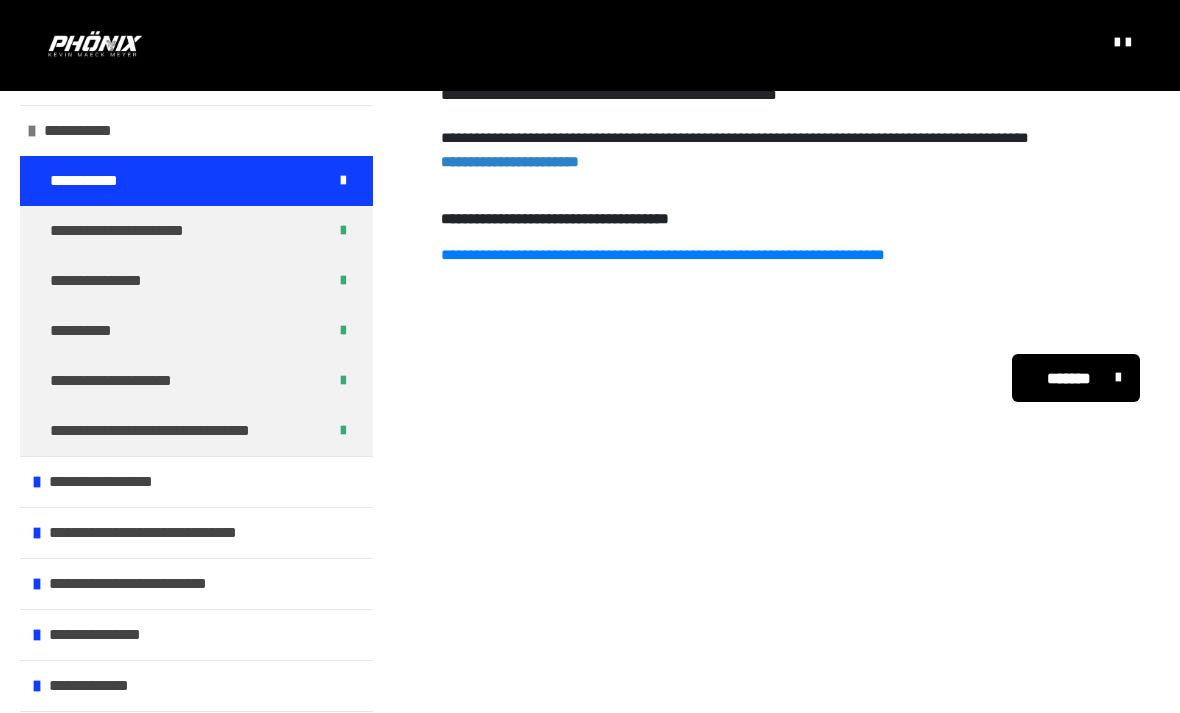 scroll, scrollTop: 431, scrollLeft: 0, axis: vertical 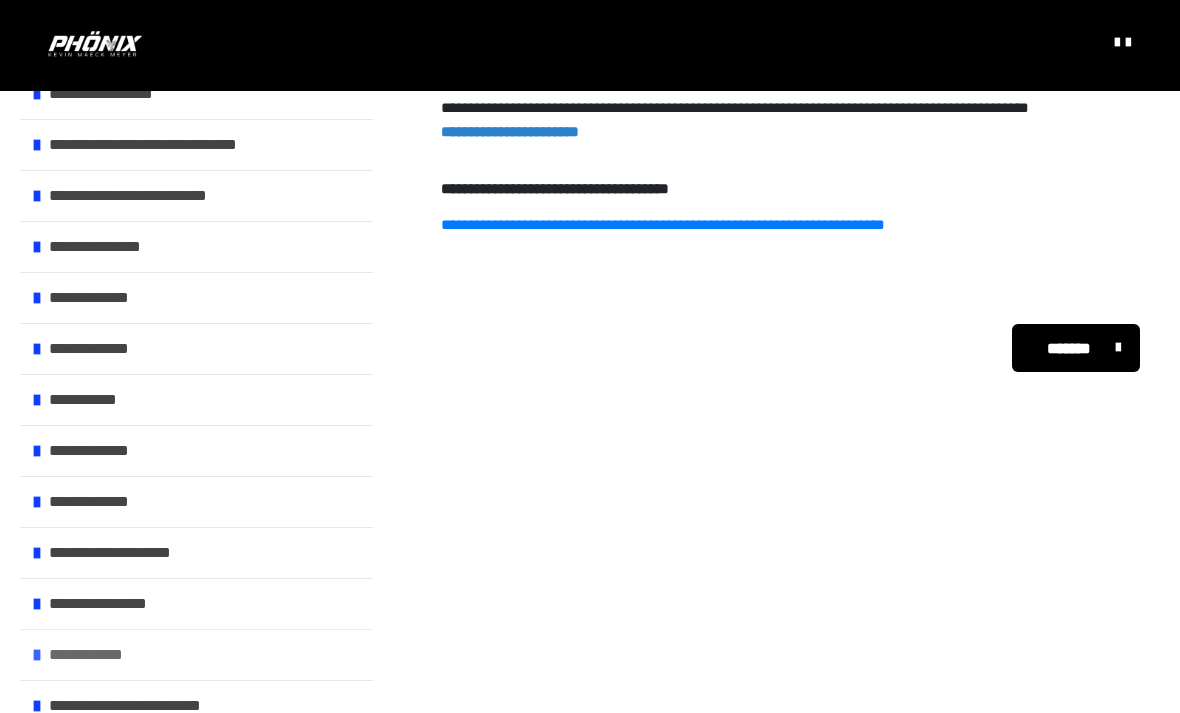 click on "**********" at bounding box center [96, 655] 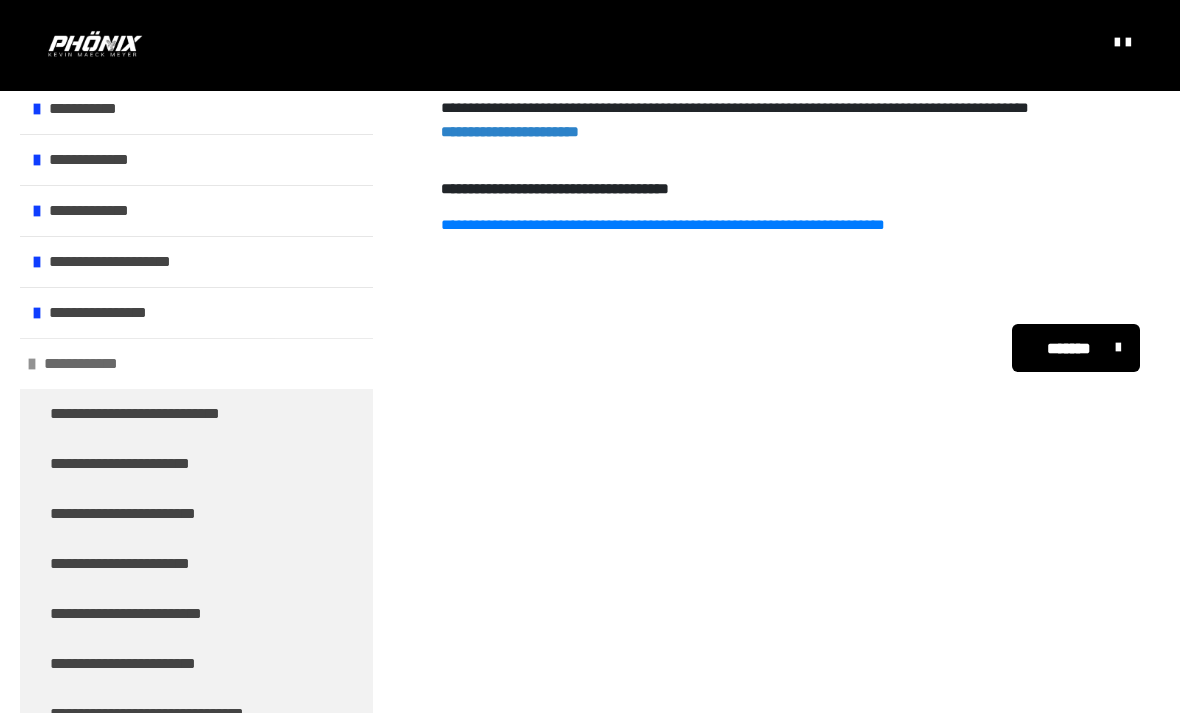 click on "**********" at bounding box center [91, 364] 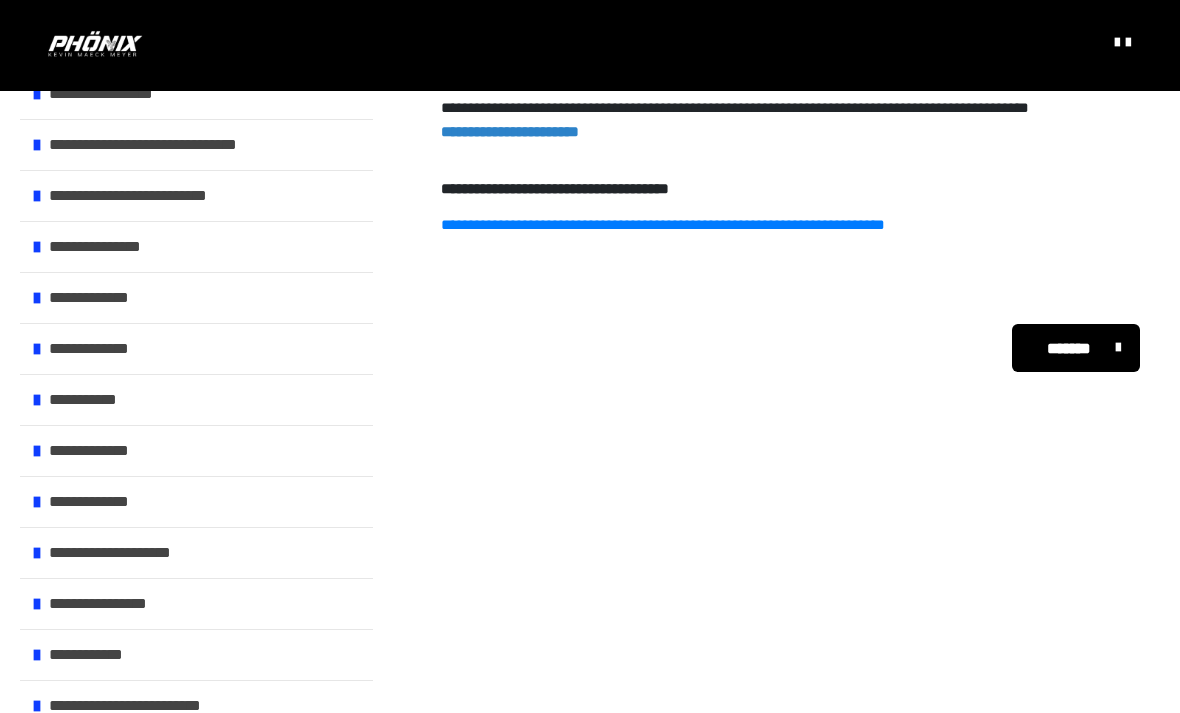 click on "*****" at bounding box center [71, 757] 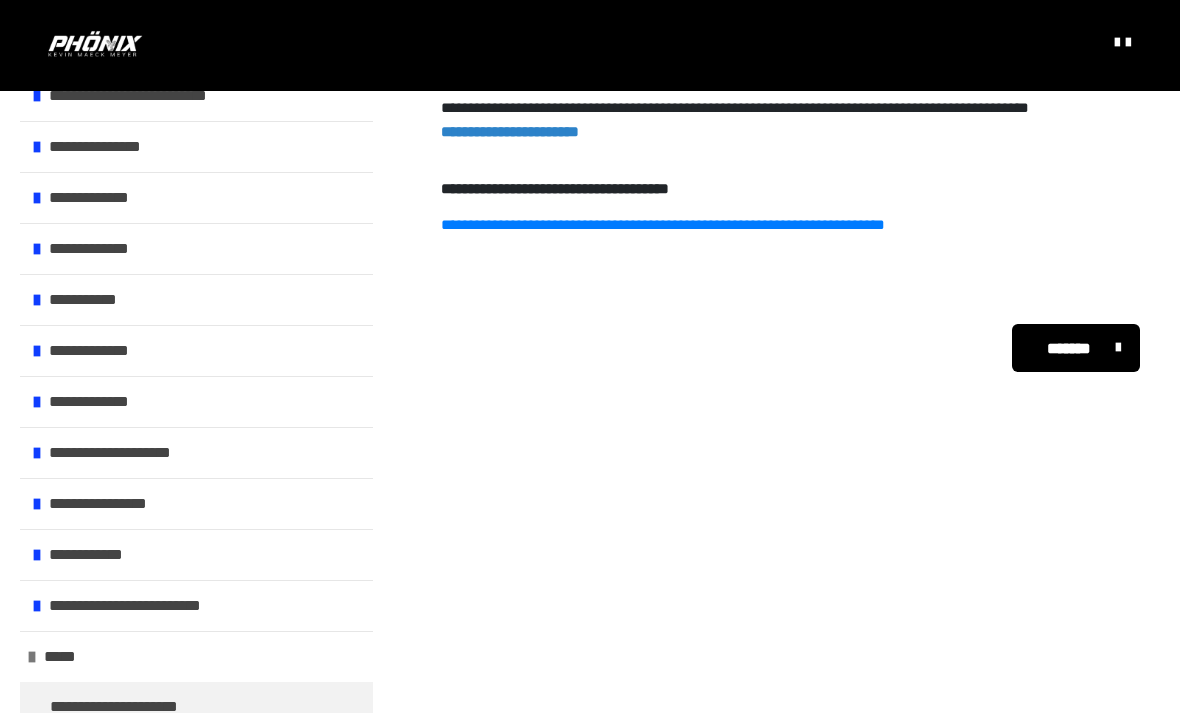 click on "[FIRST] [LAST] [LAST] [INITIAL] [INITIAL] [STREET] [STREET] [CITY] [STATE] [POSTAL_CODE] [COUNTRY] [EMAIL] [PHONE] [CREDIT_CARD] [EXPIRY] [CVV] [NAME_ON_CARD] [BILLING_ADDRESS] [BILLING_CITY] [BILLING_STATE] [BILLING_POSTAL_CODE] [BILLING_COUNTRY] [PASSPORT_NUMBER] [DRIVER_LICENSE] [DATE_OF_BIRTH] [AGE] [OCCUPATION] [EMPLOYER] [JOB_TITLE] [COMPANY_NAME] [COMPANY_ADDRESS] [COMPANY_CITY] [COMPANY_STATE] [COMPANY_POSTAL_CODE] [COMPANY_COUNTRY] [PERSONAL_WEBSITE] [SOCIAL_MEDIA_PROFILE] [USERNAME] [PASSWORD] [SECURITY_QUESTION] [SECURITY_ANSWER]" at bounding box center [590, 186] 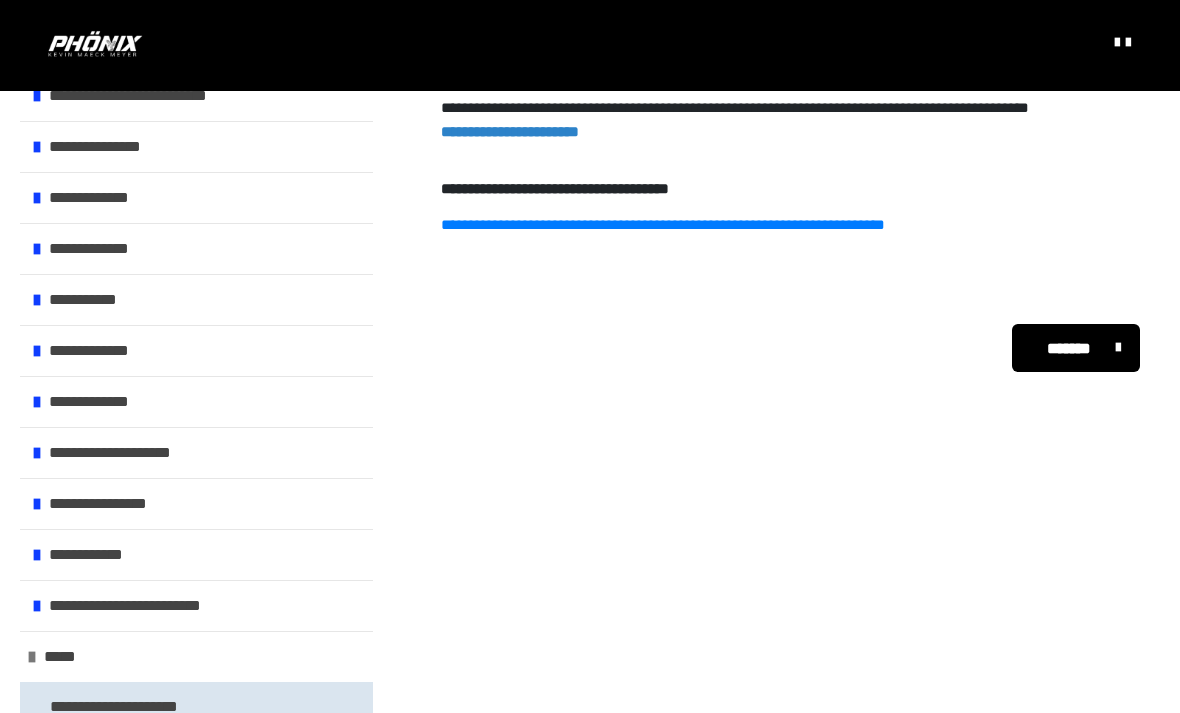click on "**********" at bounding box center [125, 707] 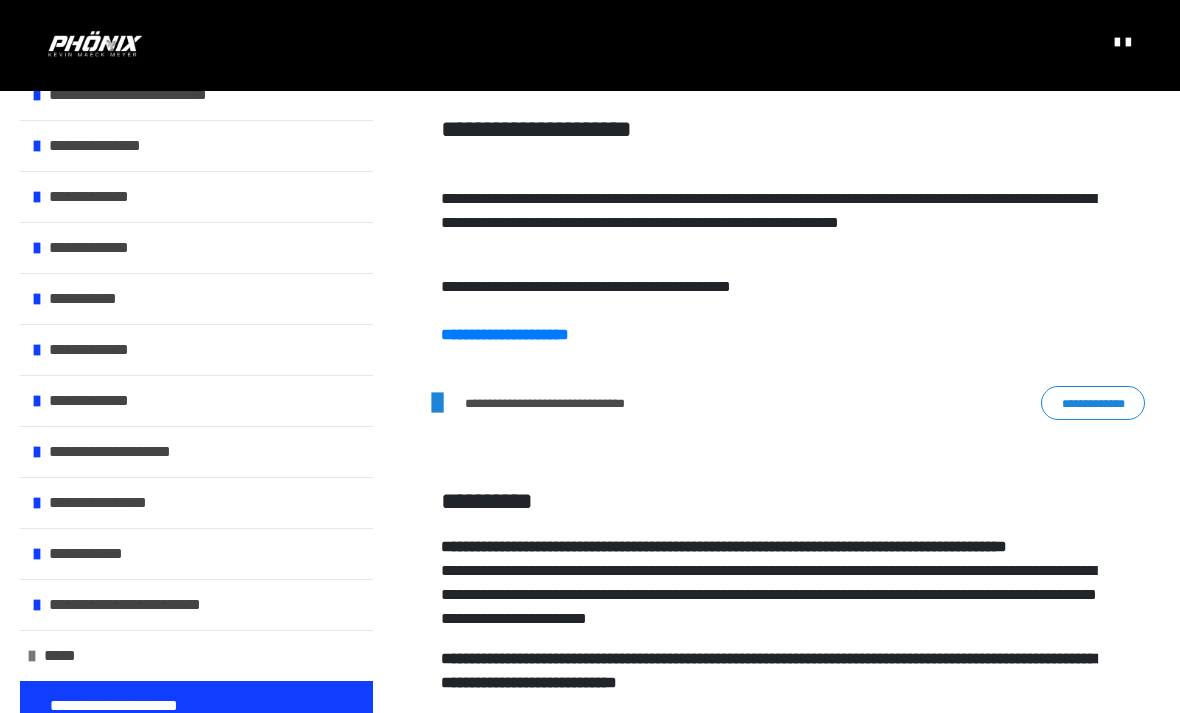 scroll, scrollTop: 300, scrollLeft: 0, axis: vertical 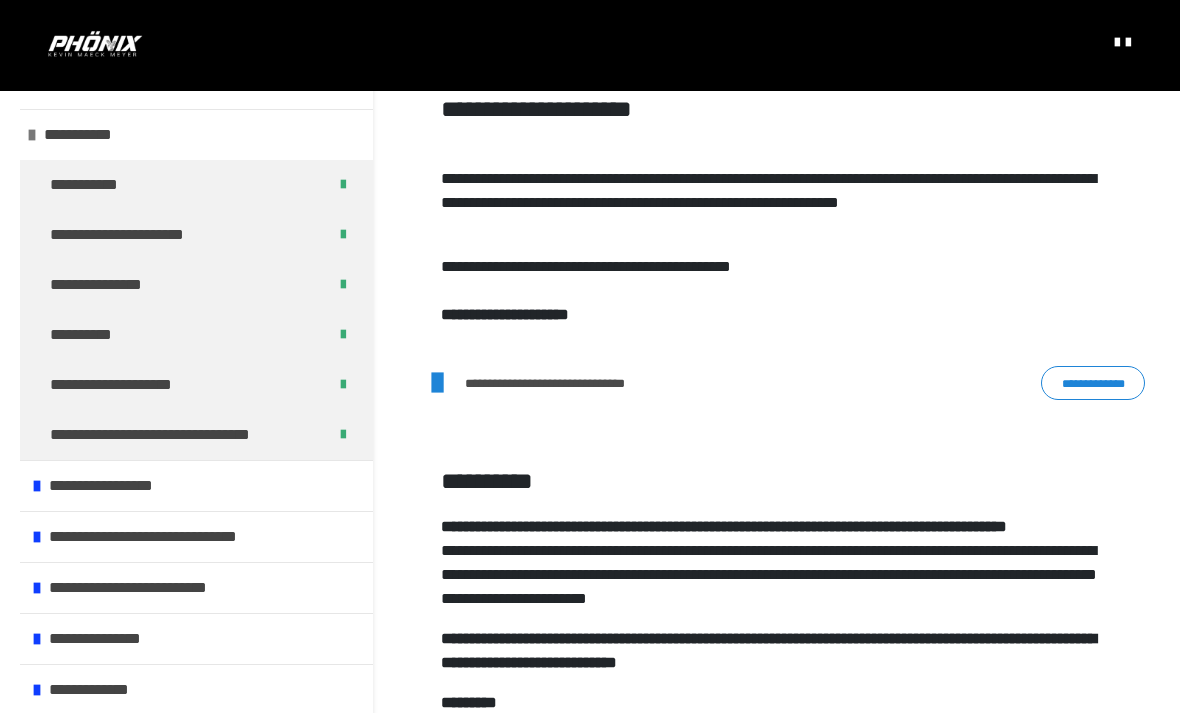 click on "**********" at bounding box center (505, 315) 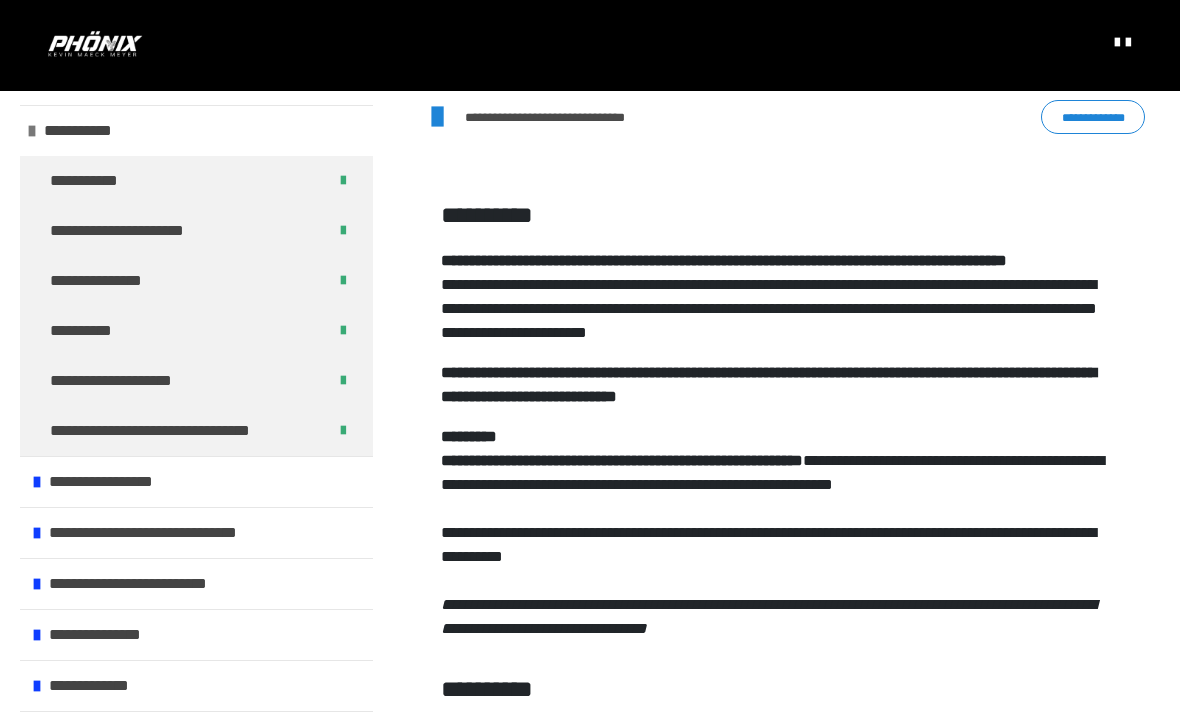 scroll, scrollTop: 653, scrollLeft: 0, axis: vertical 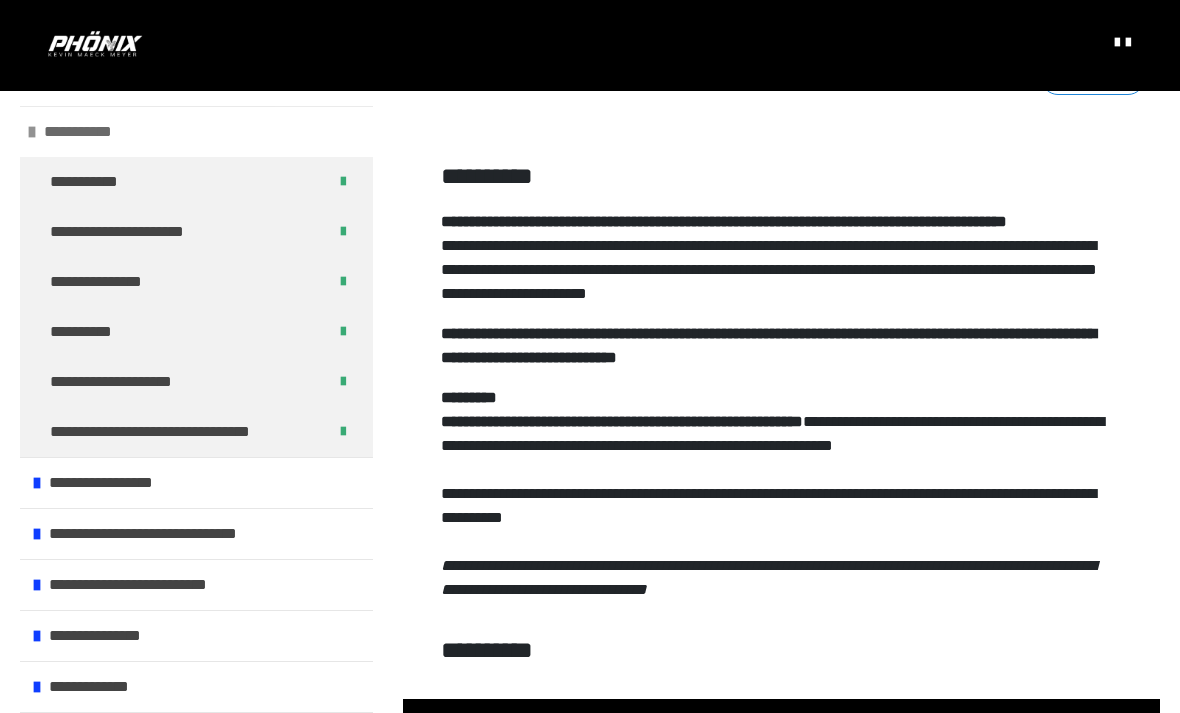 click on "**********" at bounding box center (80, 132) 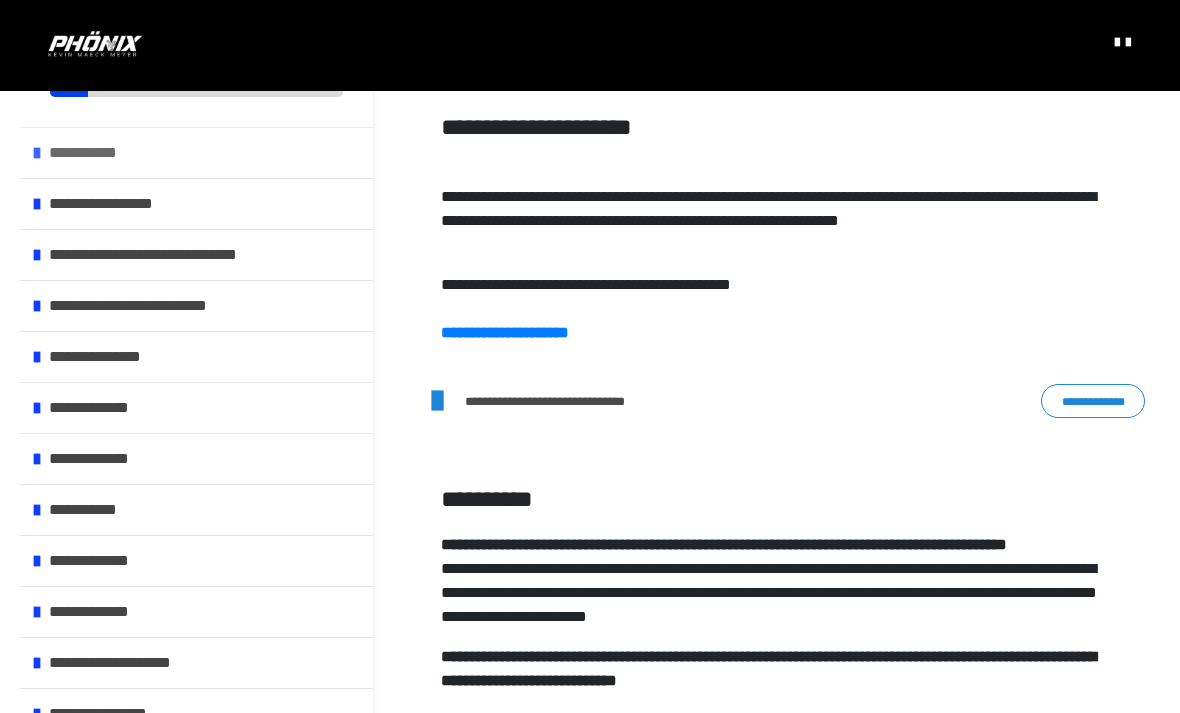 scroll, scrollTop: 332, scrollLeft: 0, axis: vertical 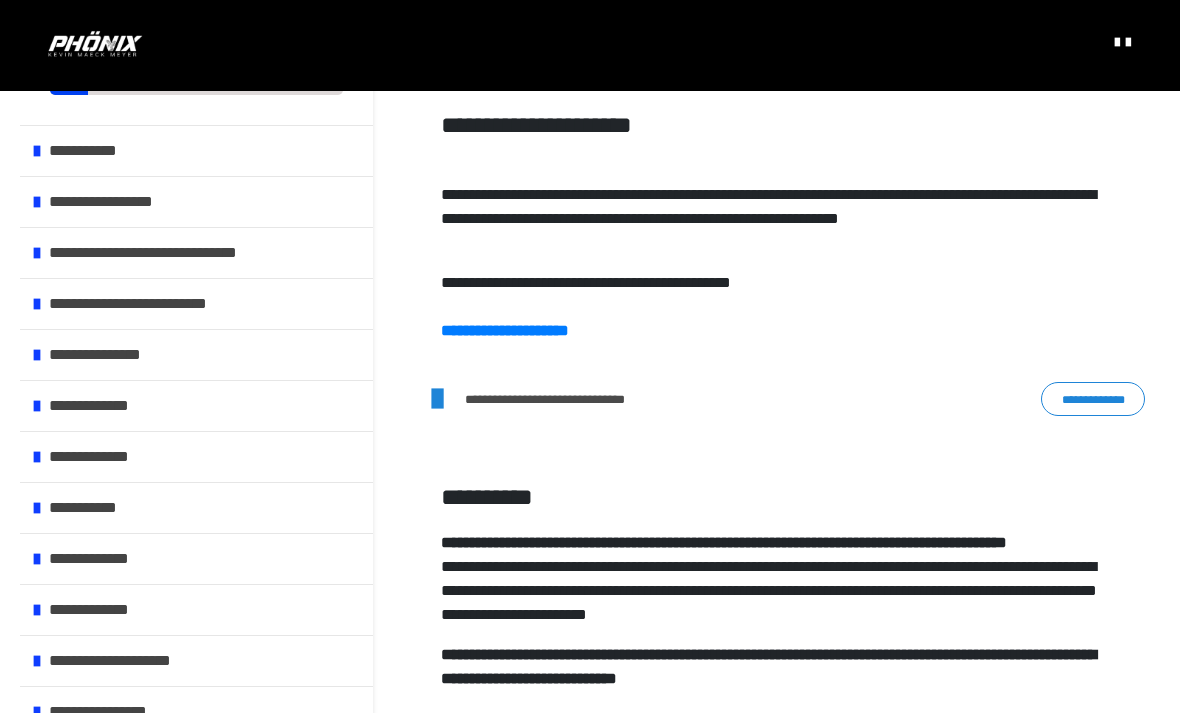 click on "**********" at bounding box center (584, 399) 